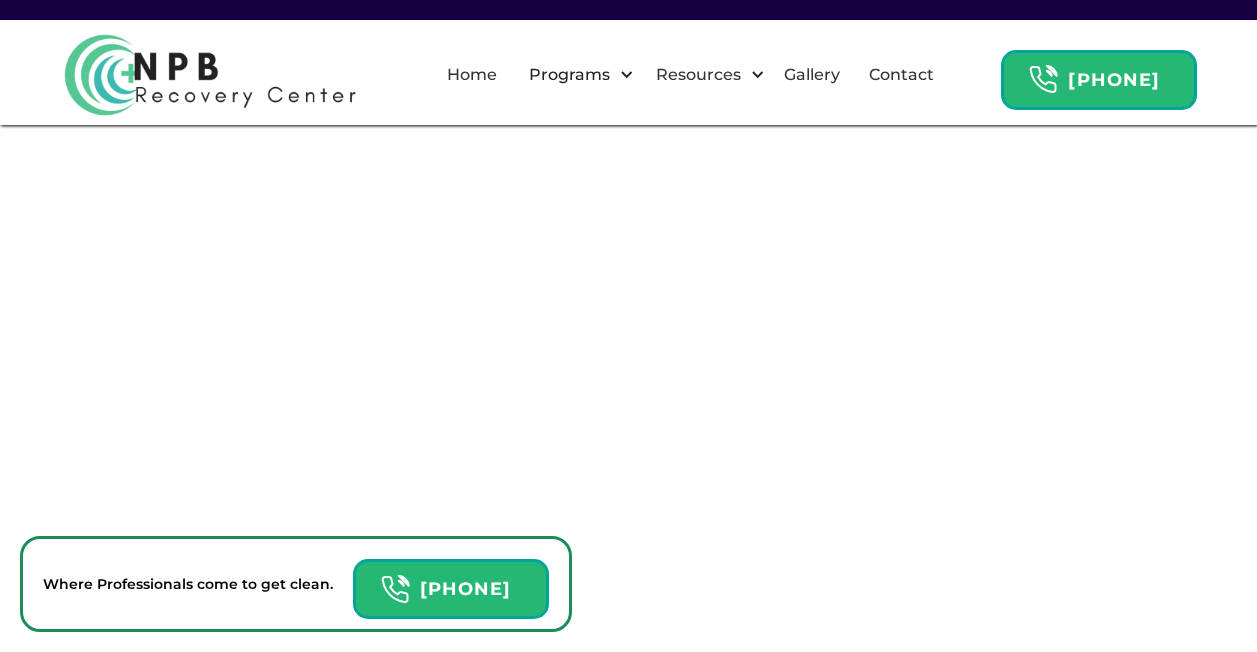 scroll, scrollTop: 0, scrollLeft: 0, axis: both 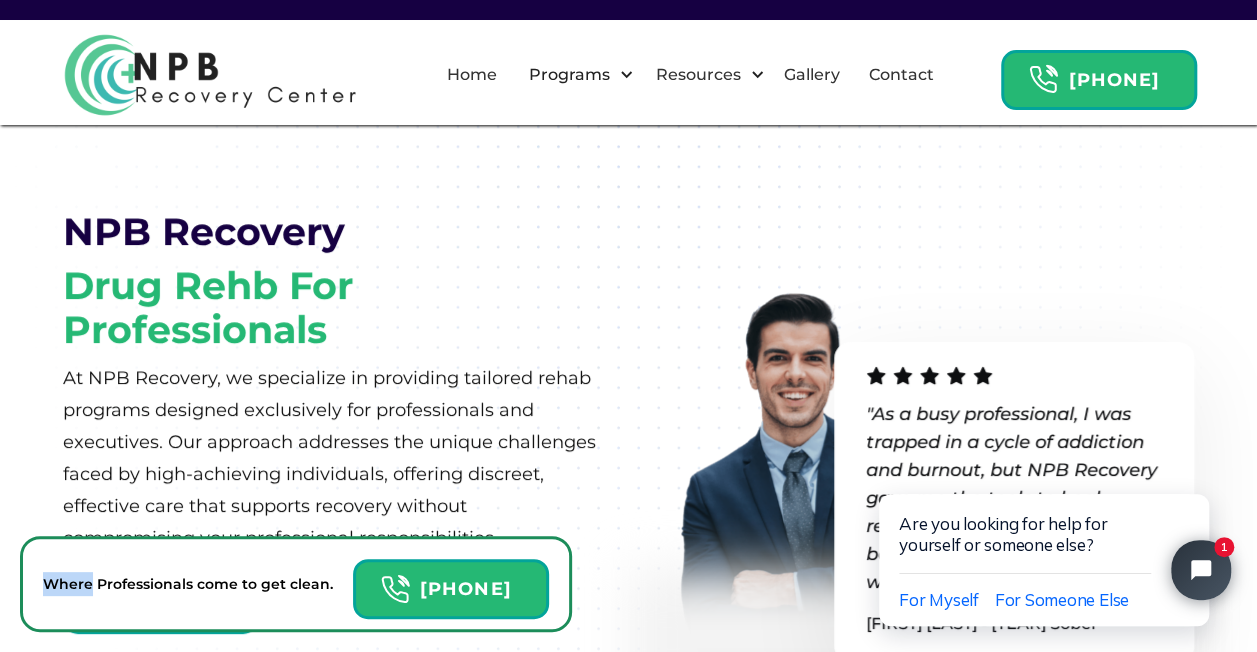 click on "Where Professionals come to get clean. [PHONE]" at bounding box center (296, 584) 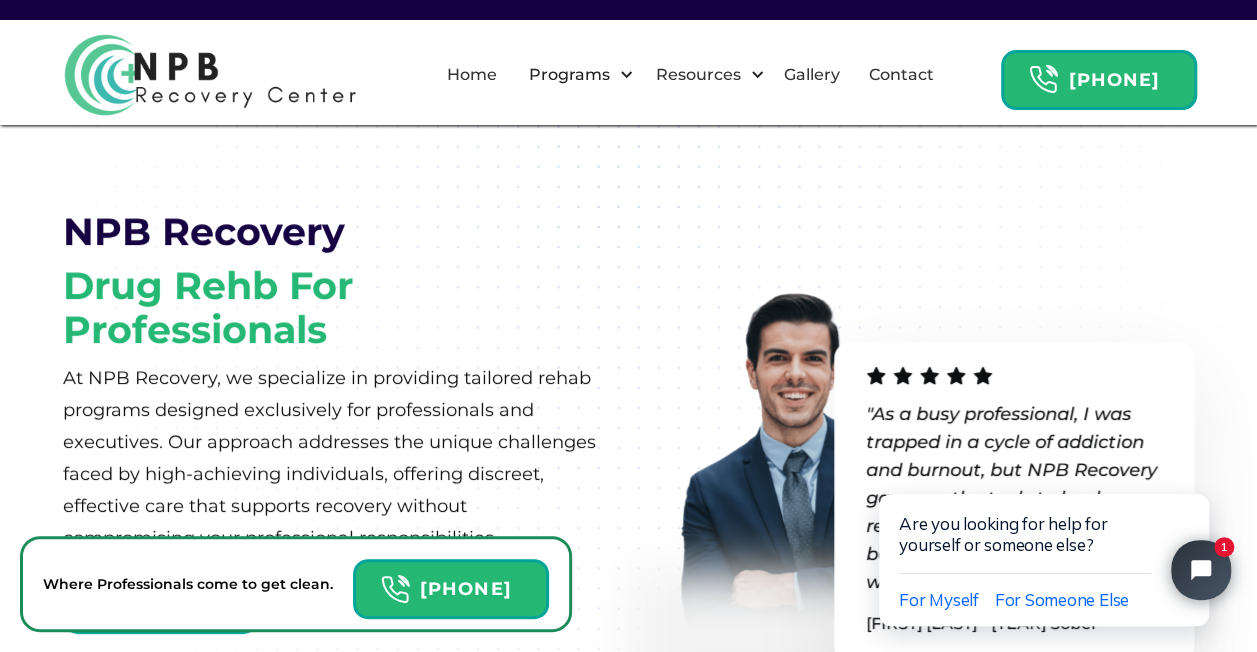 click on "Where Professionals come to get clean. [PHONE]" at bounding box center (296, 584) 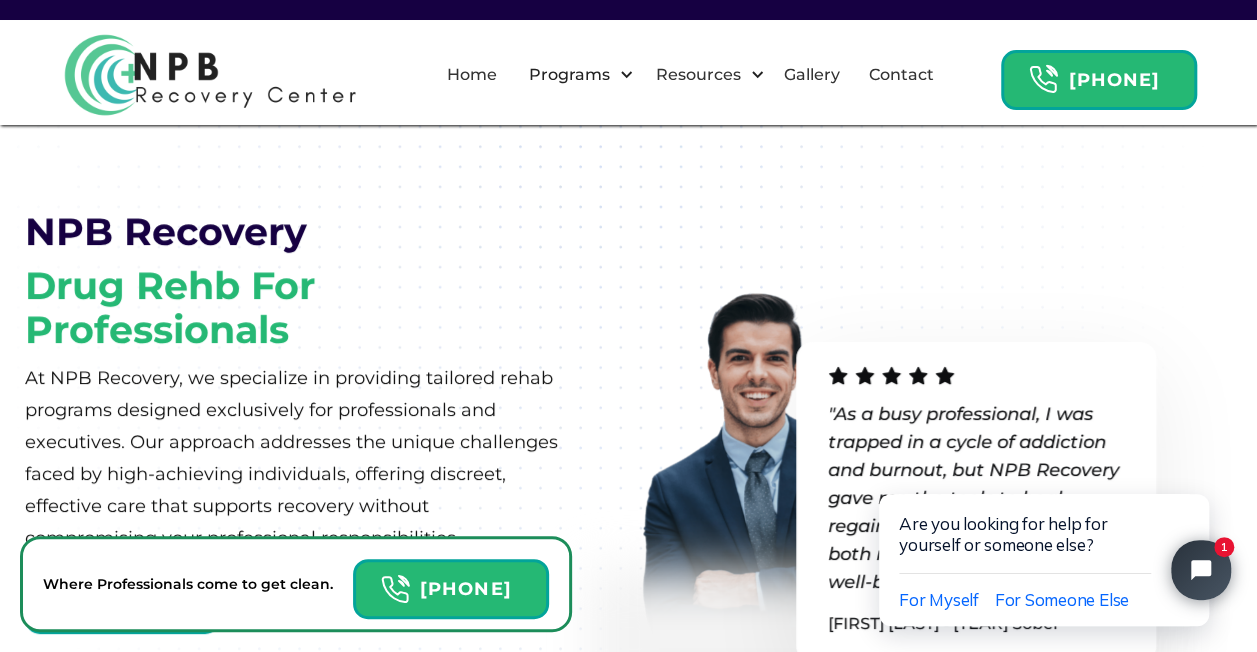 scroll, scrollTop: 0, scrollLeft: 39, axis: horizontal 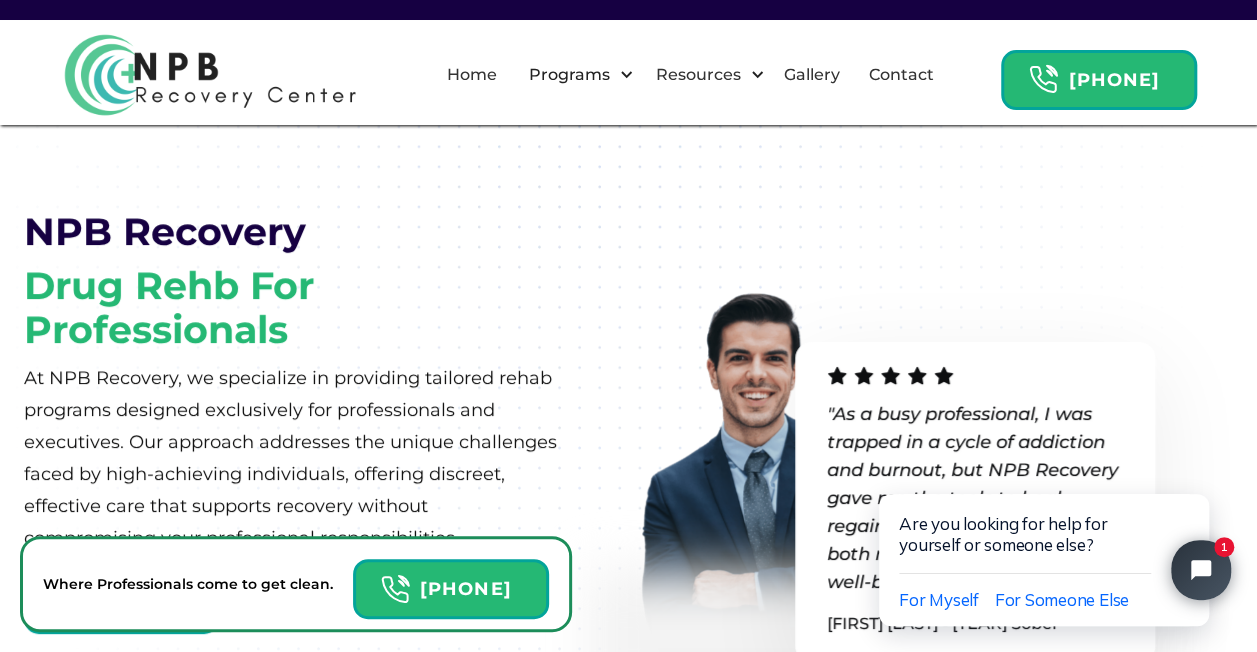 click on "Where Professionals come to get clean. [PHONE]" at bounding box center (296, 584) 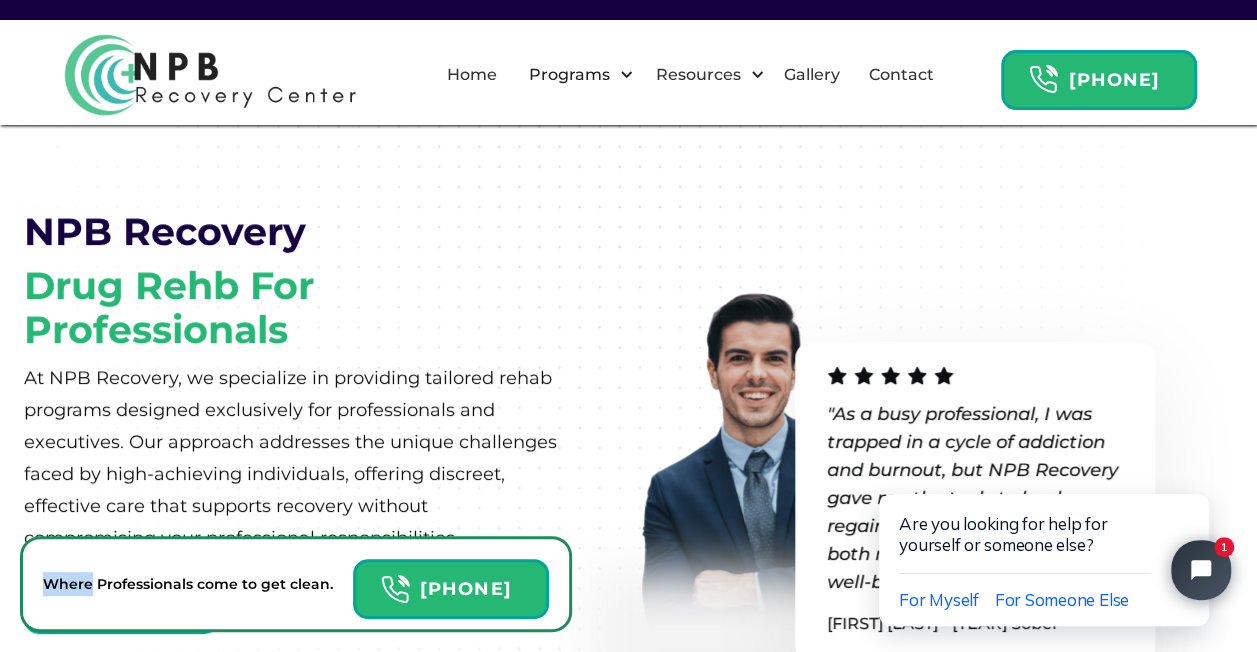 click on "Where Professionals come to get clean. [PHONE]" at bounding box center (296, 584) 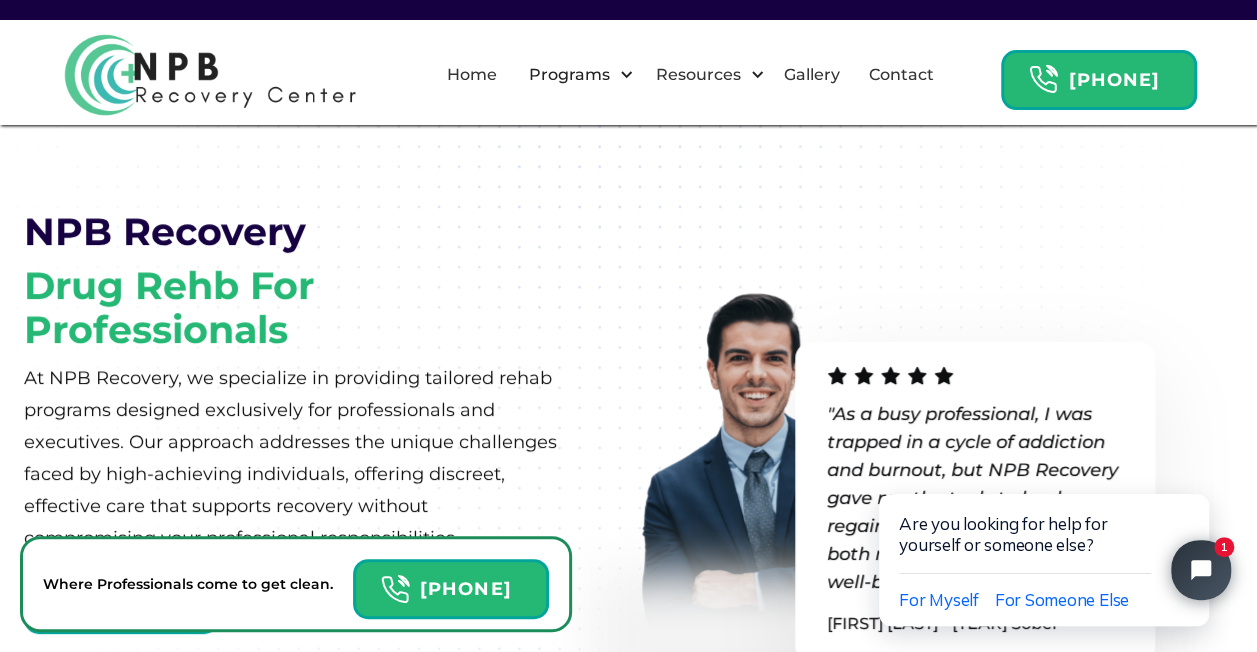 click on "Where Professionals come to get clean. [PHONE]" at bounding box center (296, 584) 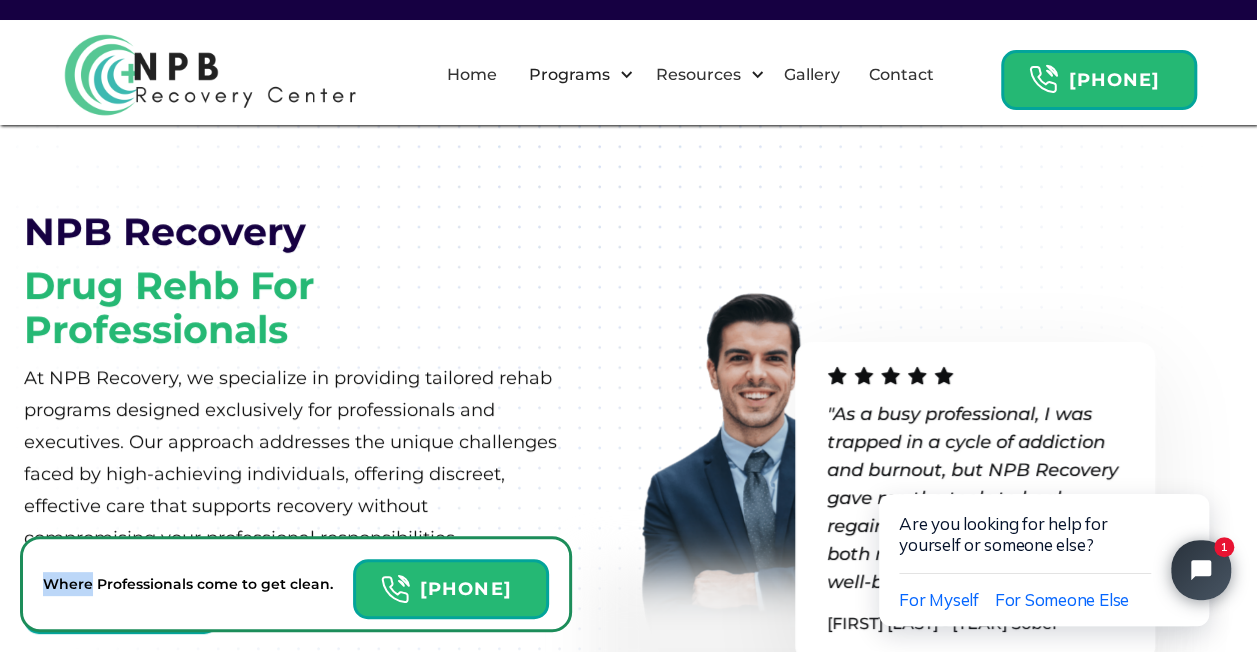 click on "Where Professionals come to get clean. [PHONE]" at bounding box center [296, 584] 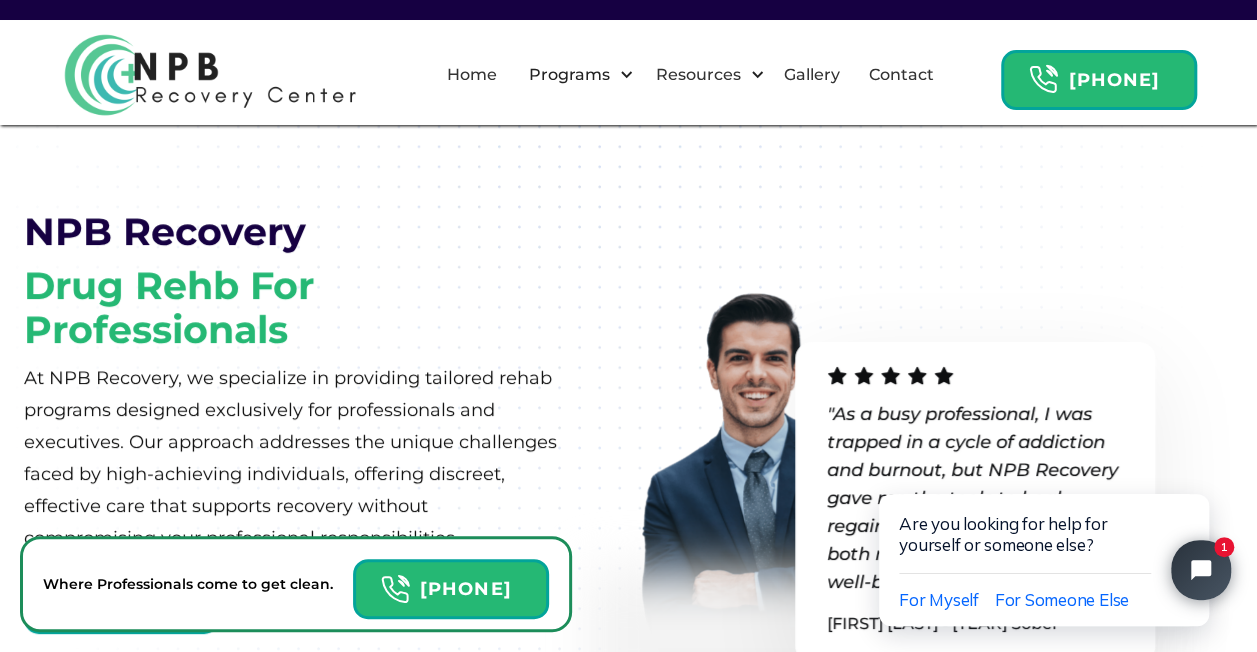 click on "Where Professionals come to get clean. [PHONE]" at bounding box center [296, 584] 